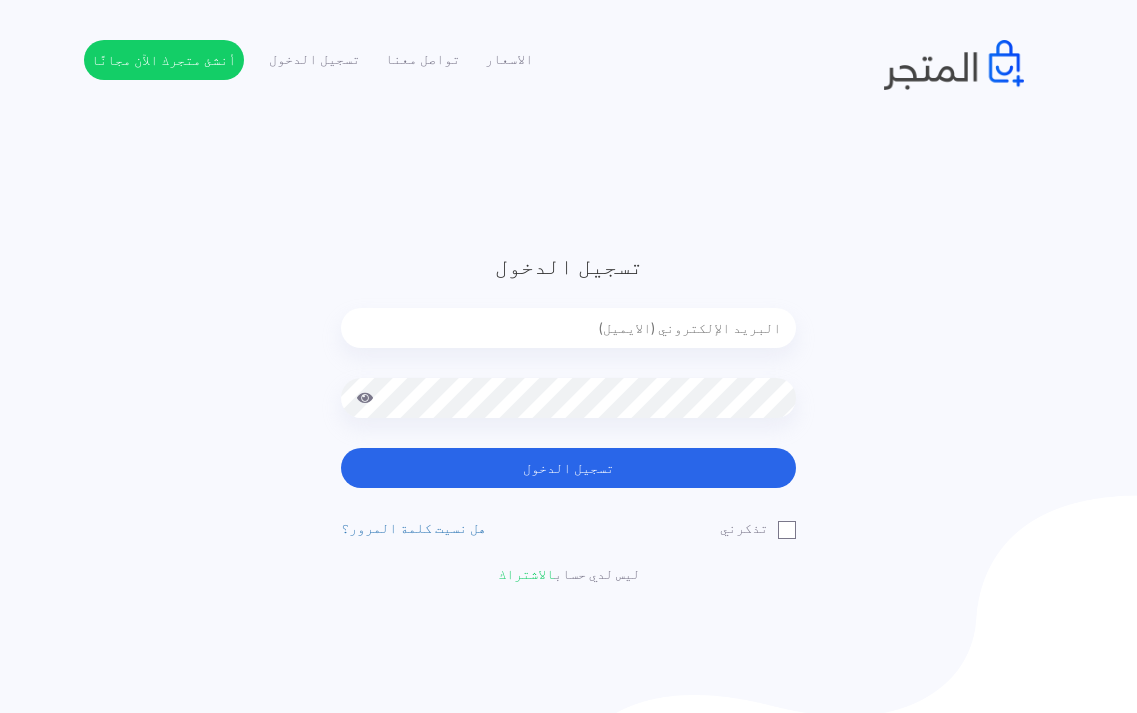 scroll, scrollTop: 0, scrollLeft: 0, axis: both 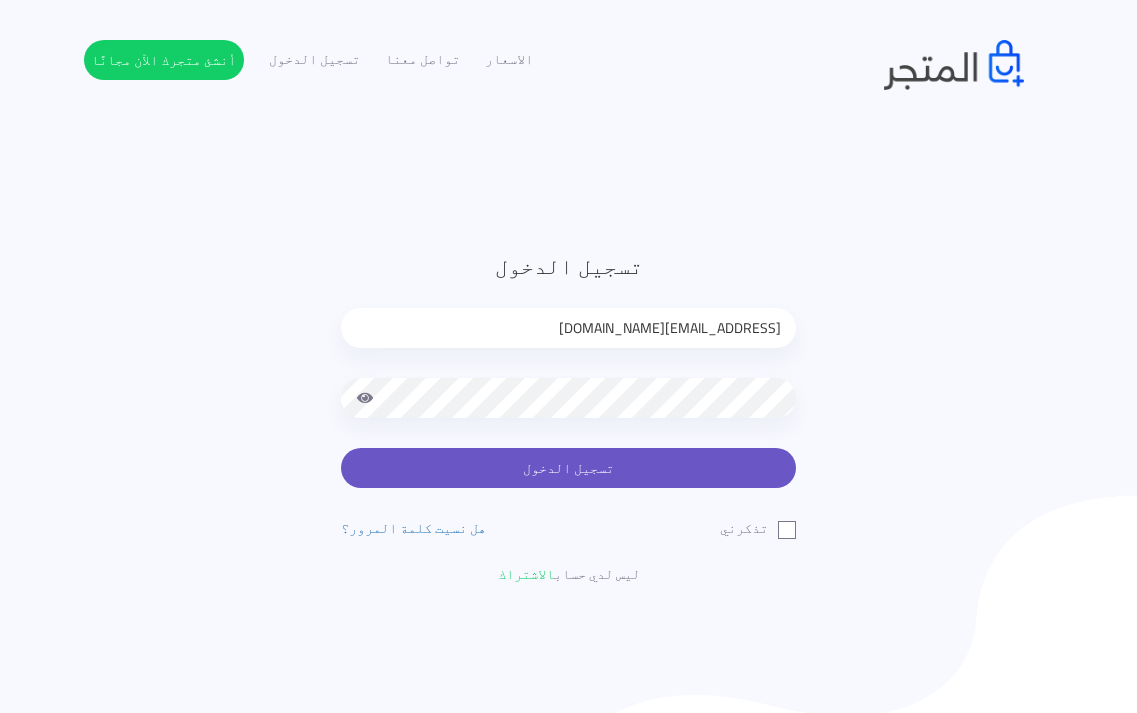 click on "تسجيل الدخول" at bounding box center [568, 468] 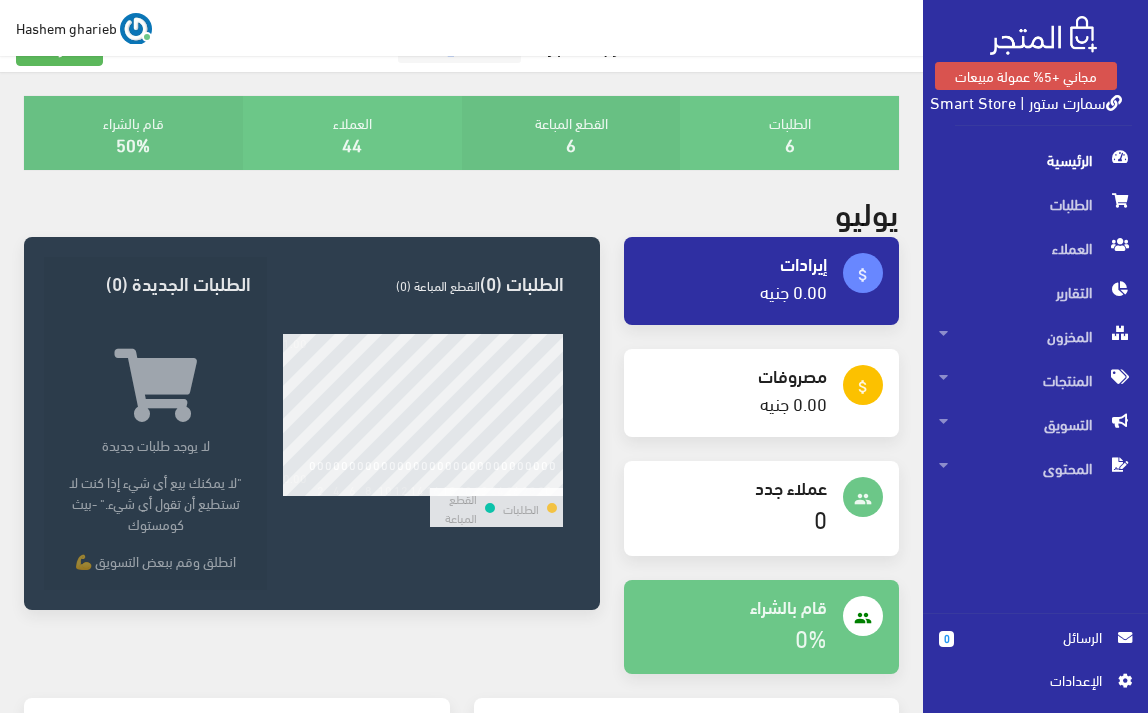 scroll, scrollTop: 0, scrollLeft: 0, axis: both 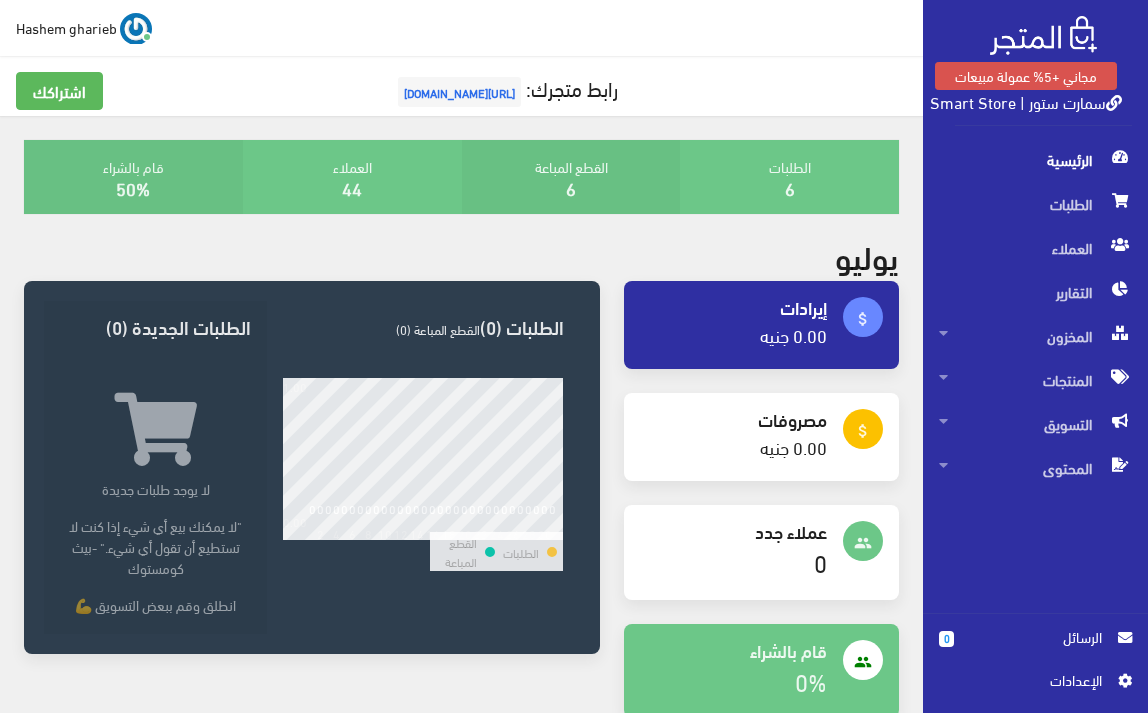 click on "سمارت ستور | Smart Store" at bounding box center [1026, 101] 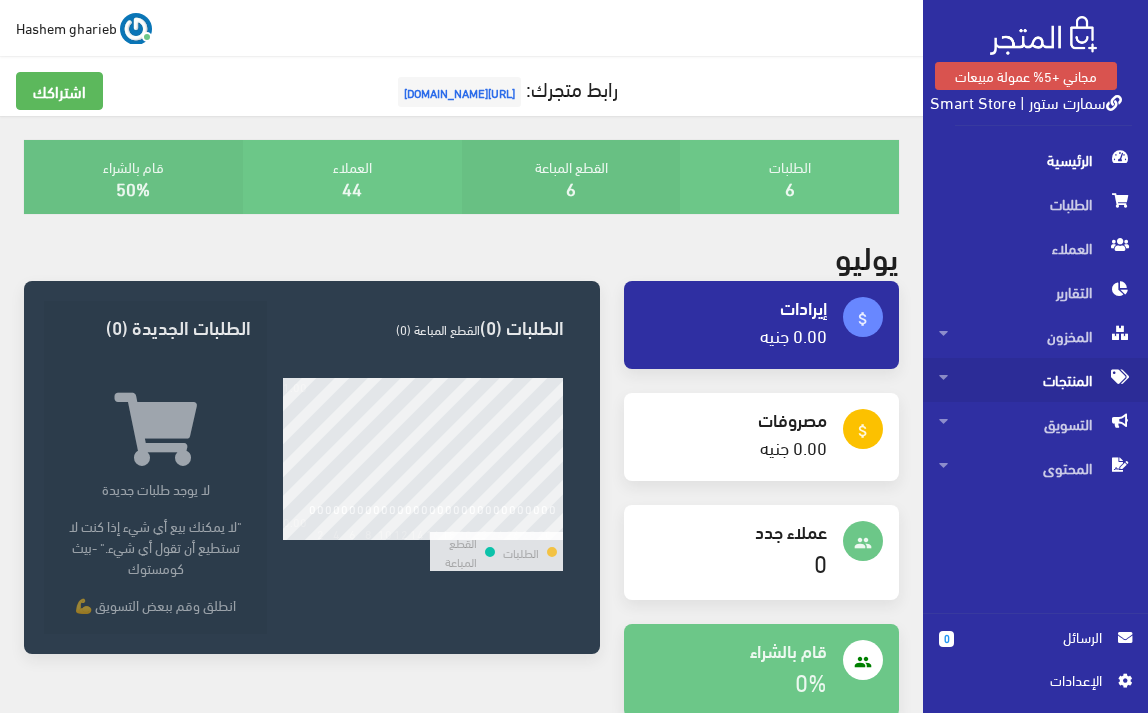 click on "المنتجات" at bounding box center [1035, 380] 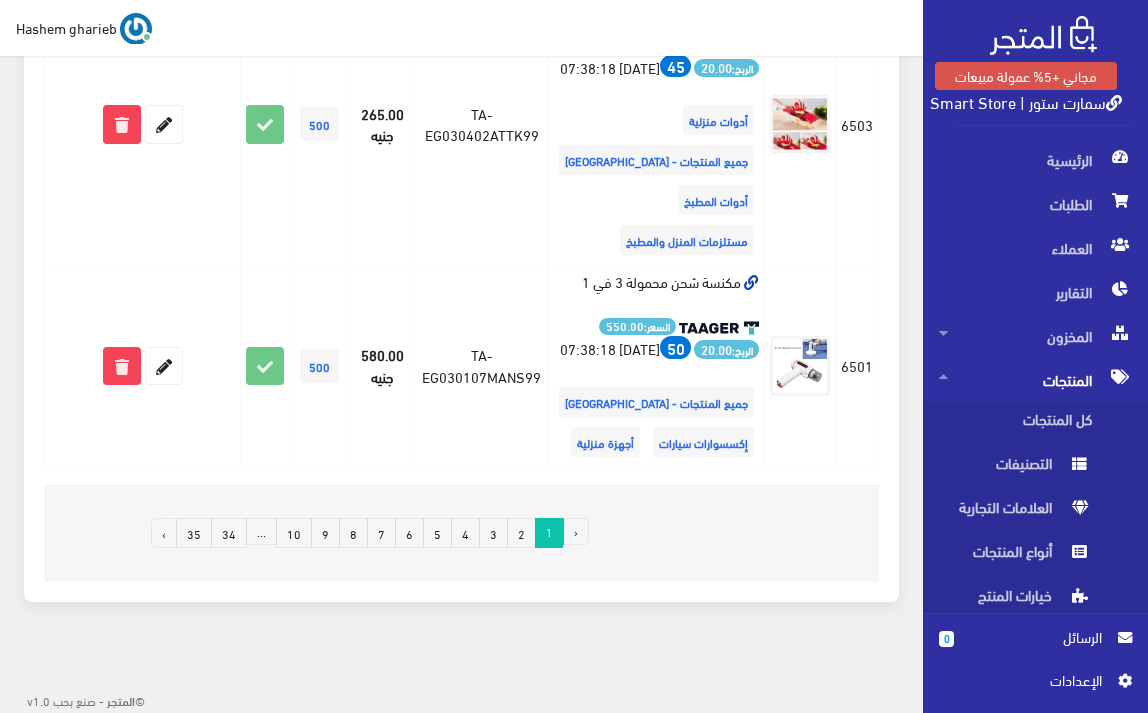 scroll, scrollTop: 4307, scrollLeft: 0, axis: vertical 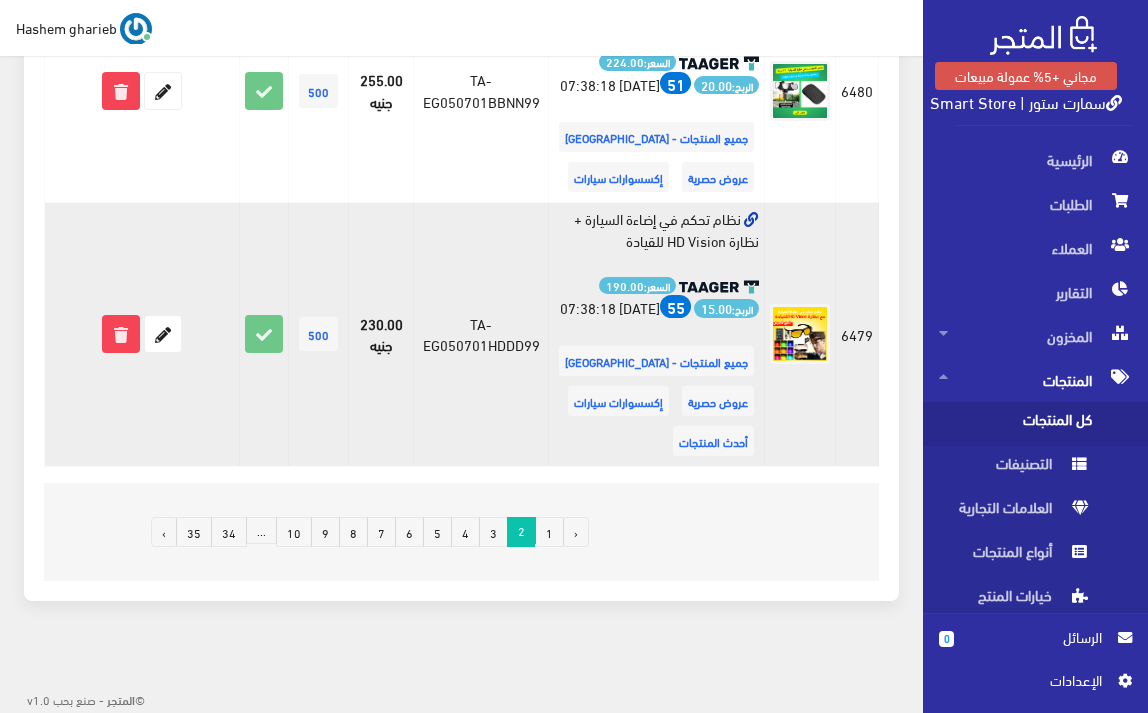click on "نظام تحكم في إضاءة السيارة + نظارة HD Vision للقيادة
السعر:  190.00
الربح:  15.00
55
[DATE] 07:38:18
جميع المنتجات - [GEOGRAPHIC_DATA]" at bounding box center (657, 335) 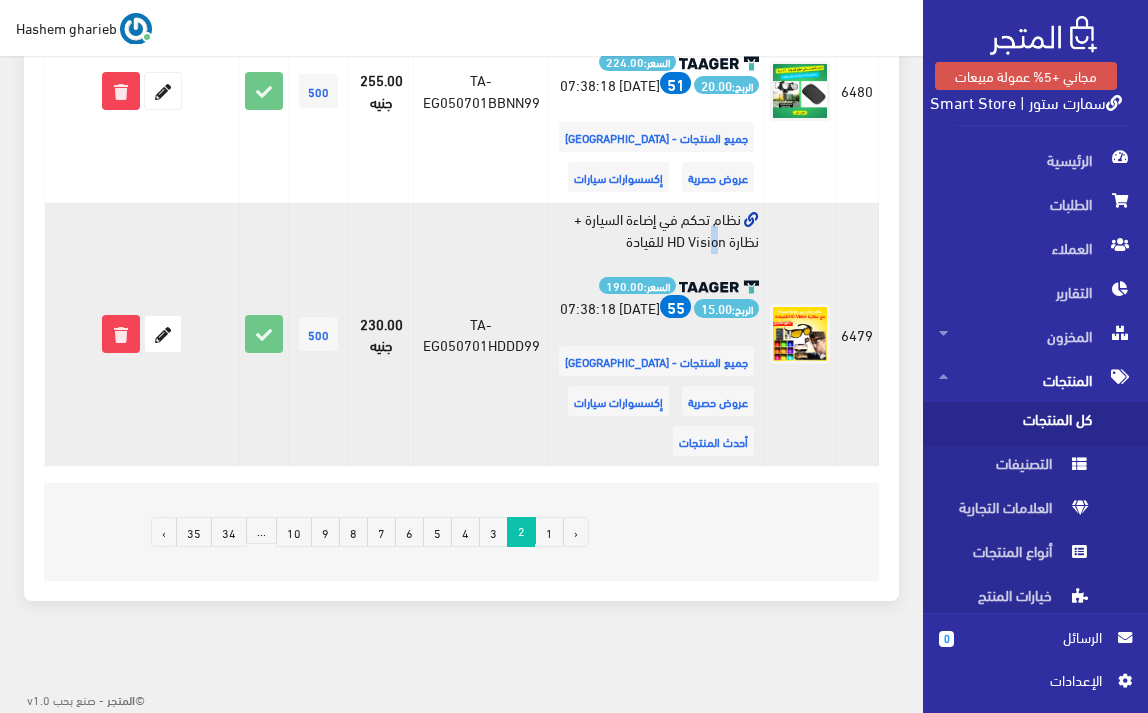 click on "نظام تحكم في إضاءة السيارة + نظارة HD Vision للقيادة
السعر:  190.00
الربح:  15.00
55
[DATE] 07:38:18
جميع المنتجات - [GEOGRAPHIC_DATA]" at bounding box center [657, 335] 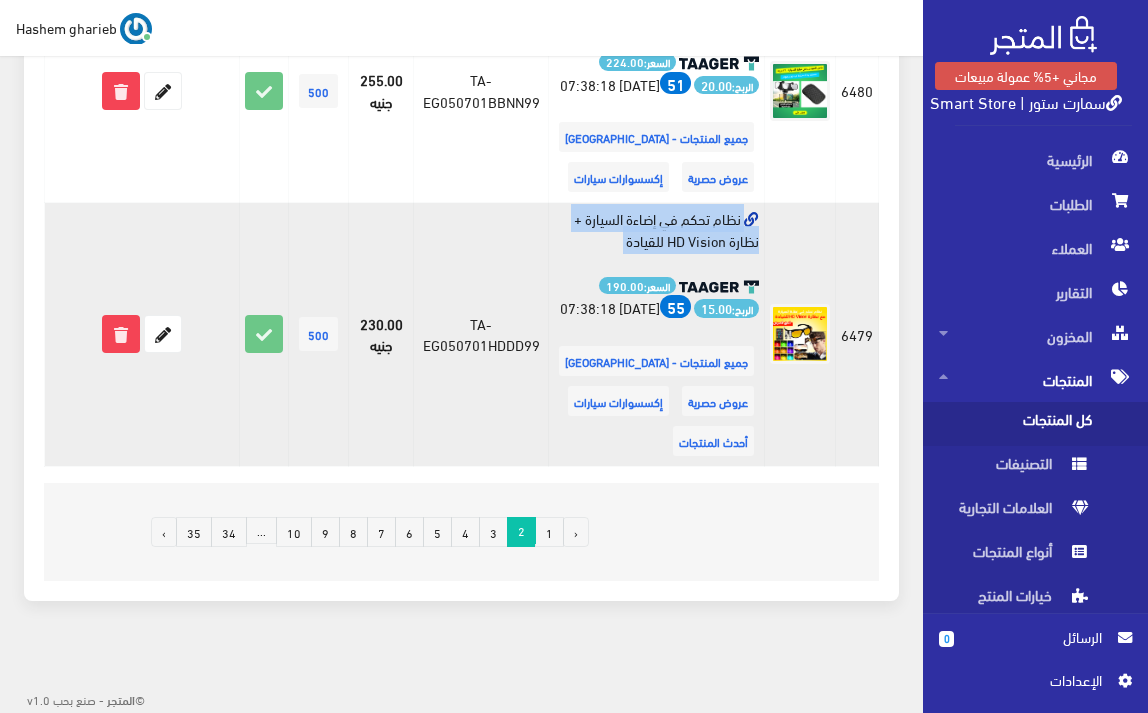 click on "نظام تحكم في إضاءة السيارة + نظارة HD Vision للقيادة
السعر:  190.00
الربح:  15.00
55
[DATE] 07:38:18
جميع المنتجات - [GEOGRAPHIC_DATA]" at bounding box center (657, 335) 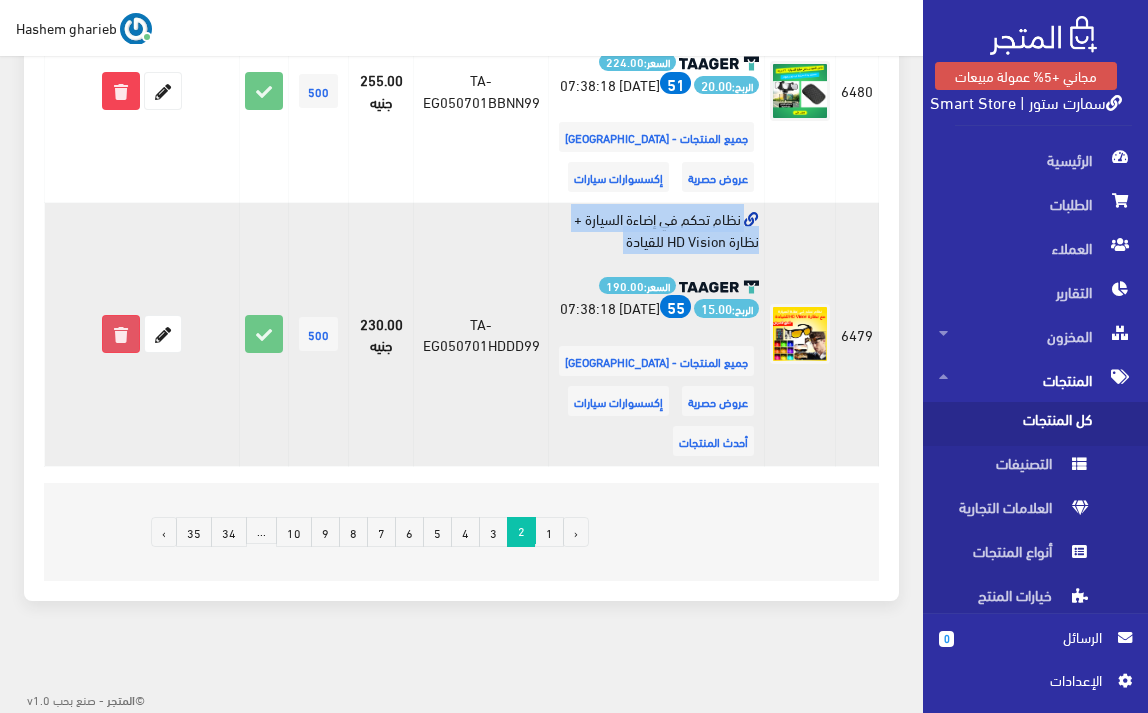 click at bounding box center [121, 334] 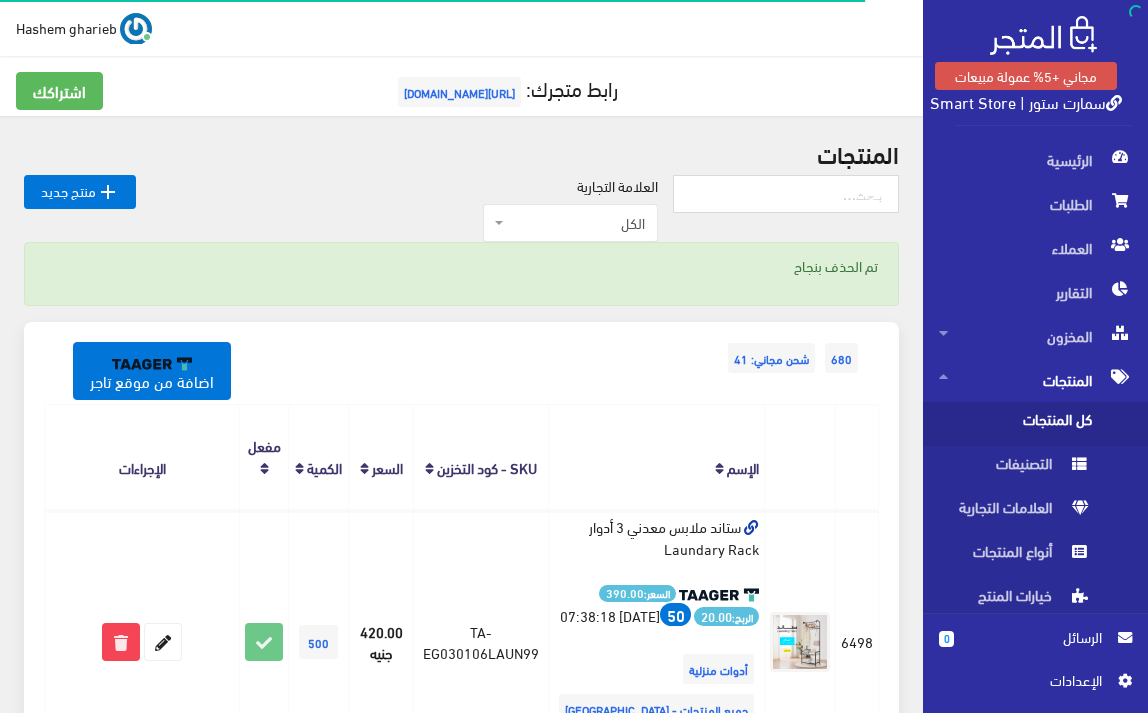 scroll, scrollTop: 0, scrollLeft: 0, axis: both 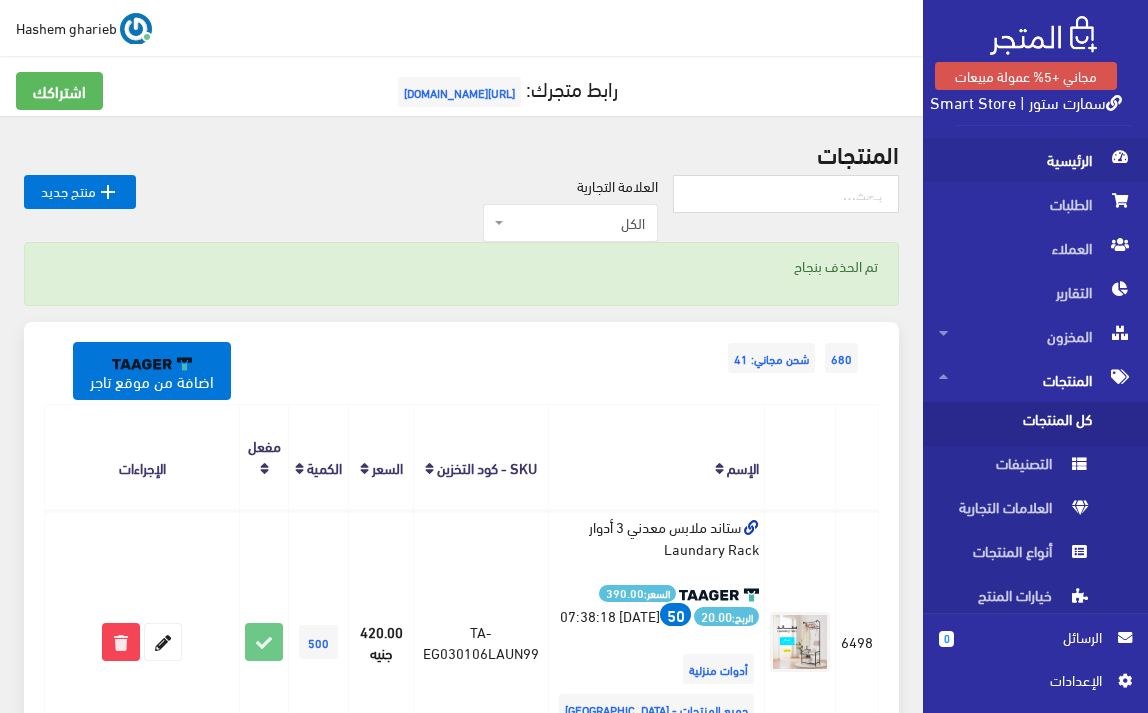 click on "الرئيسية" at bounding box center [1035, 160] 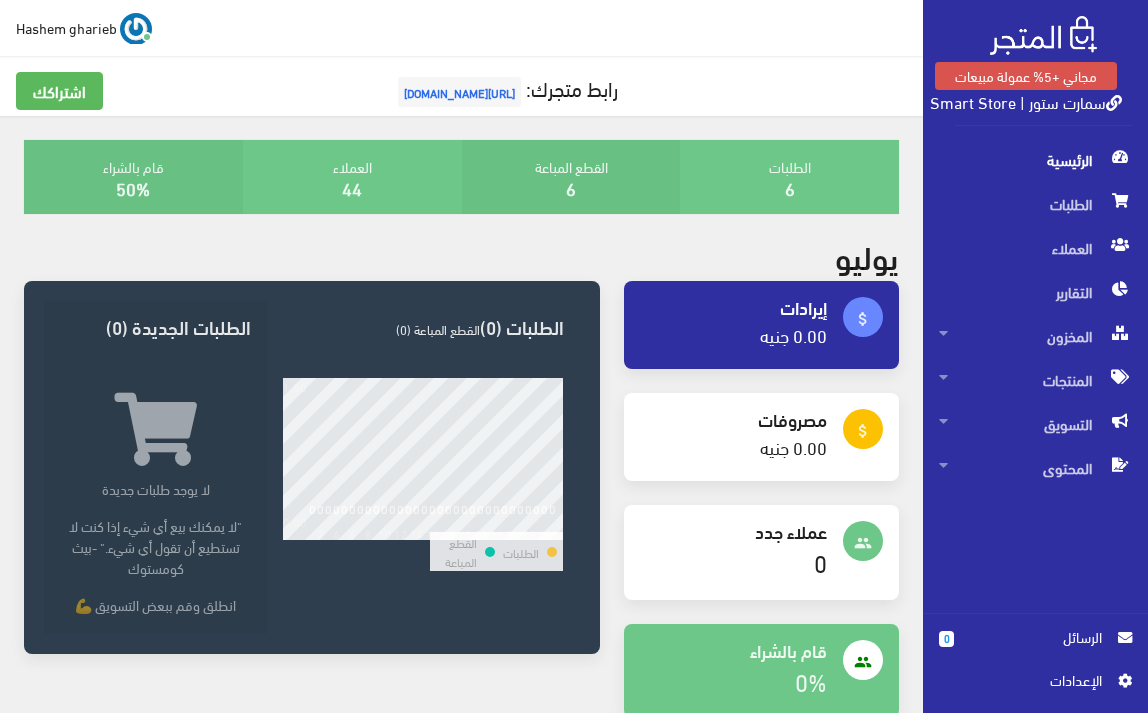 click on "الطلبات
6
القطع المباعة
6
44 50%
6" at bounding box center (461, 798) 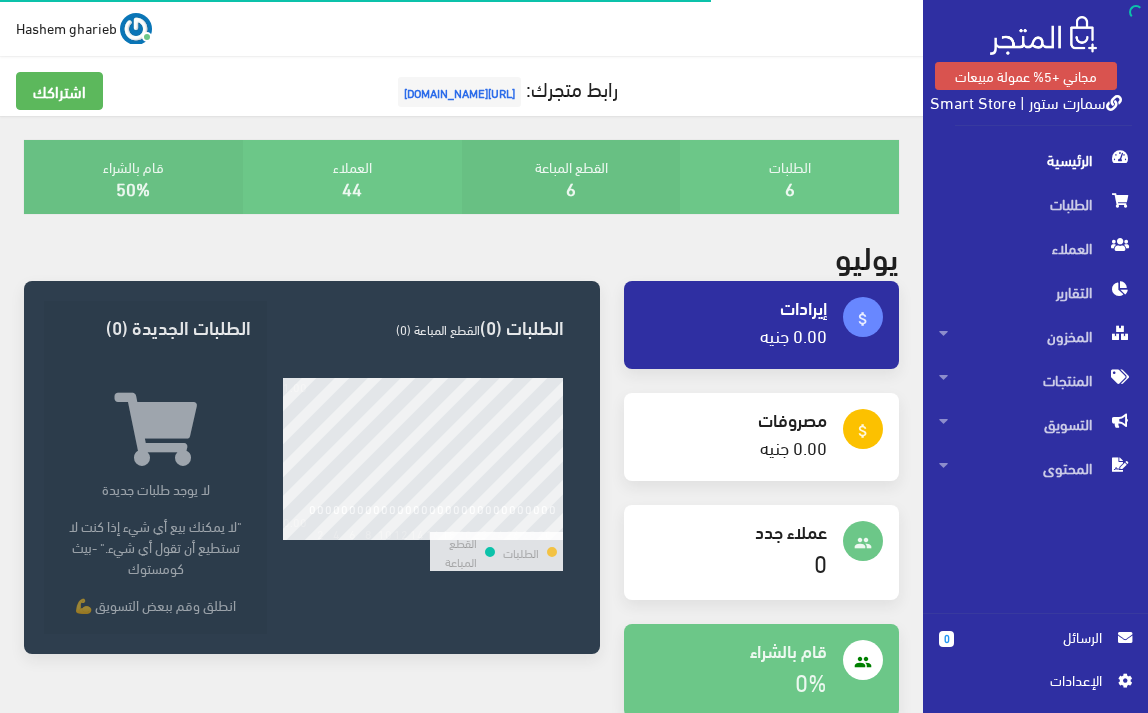 scroll, scrollTop: 0, scrollLeft: 0, axis: both 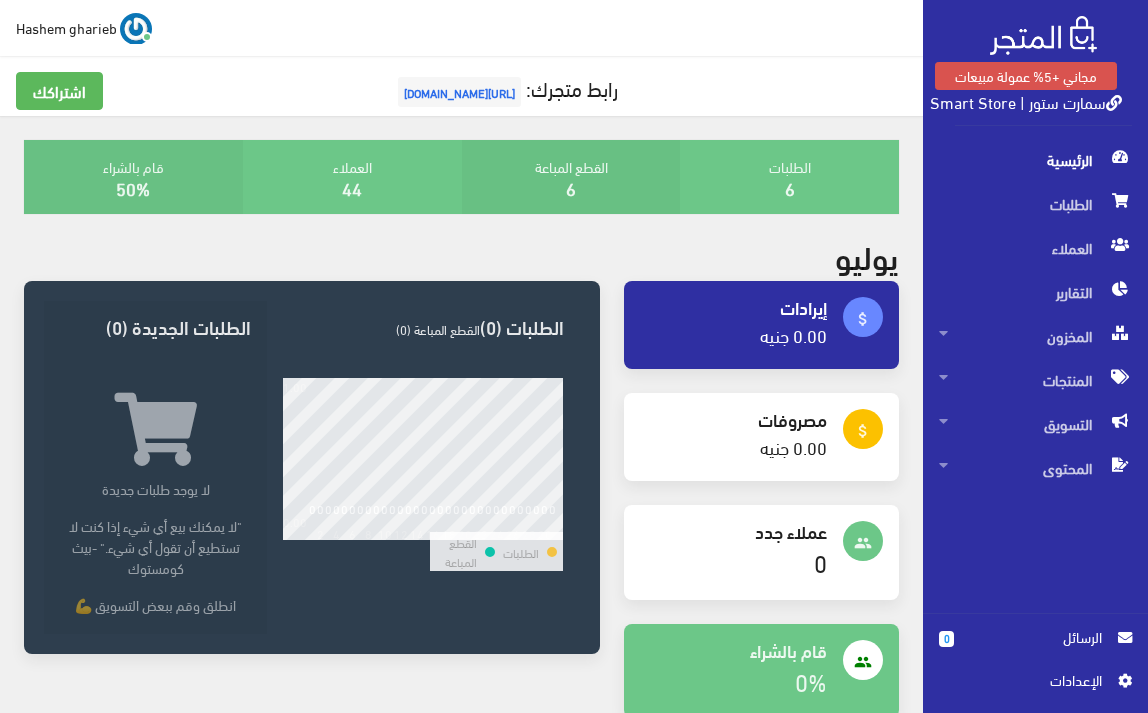 click on "الطلبات
6
القطع المباعة
6
44 50%
6" at bounding box center (461, 798) 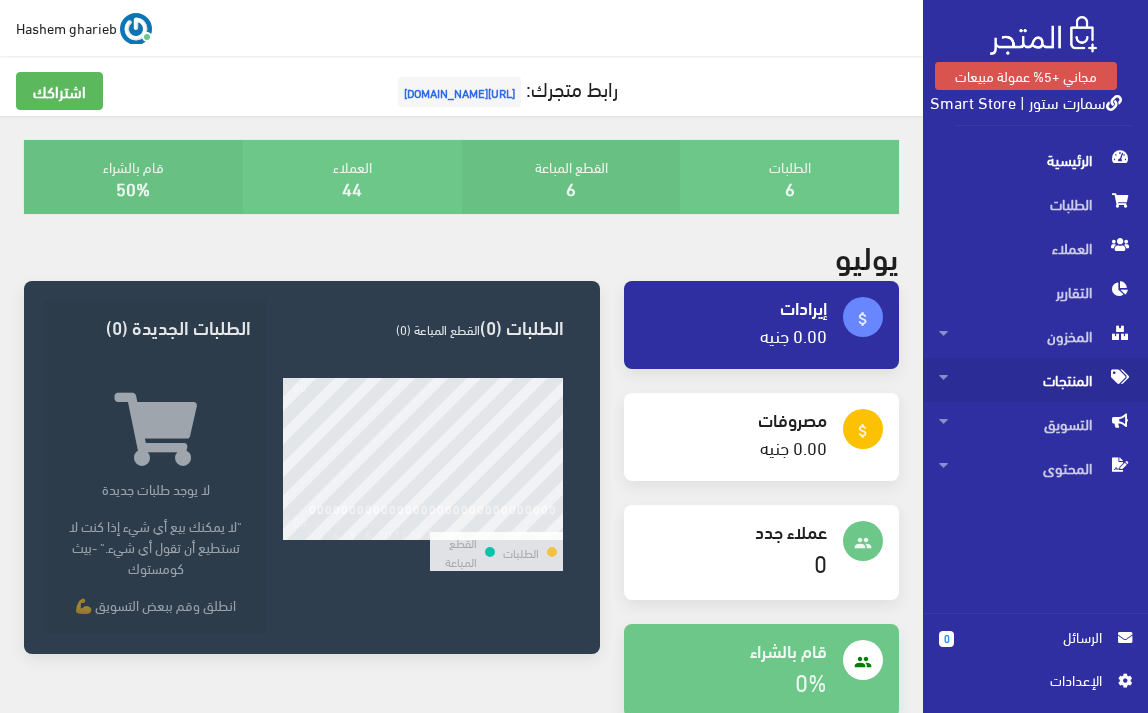 click on "المنتجات" at bounding box center [1035, 380] 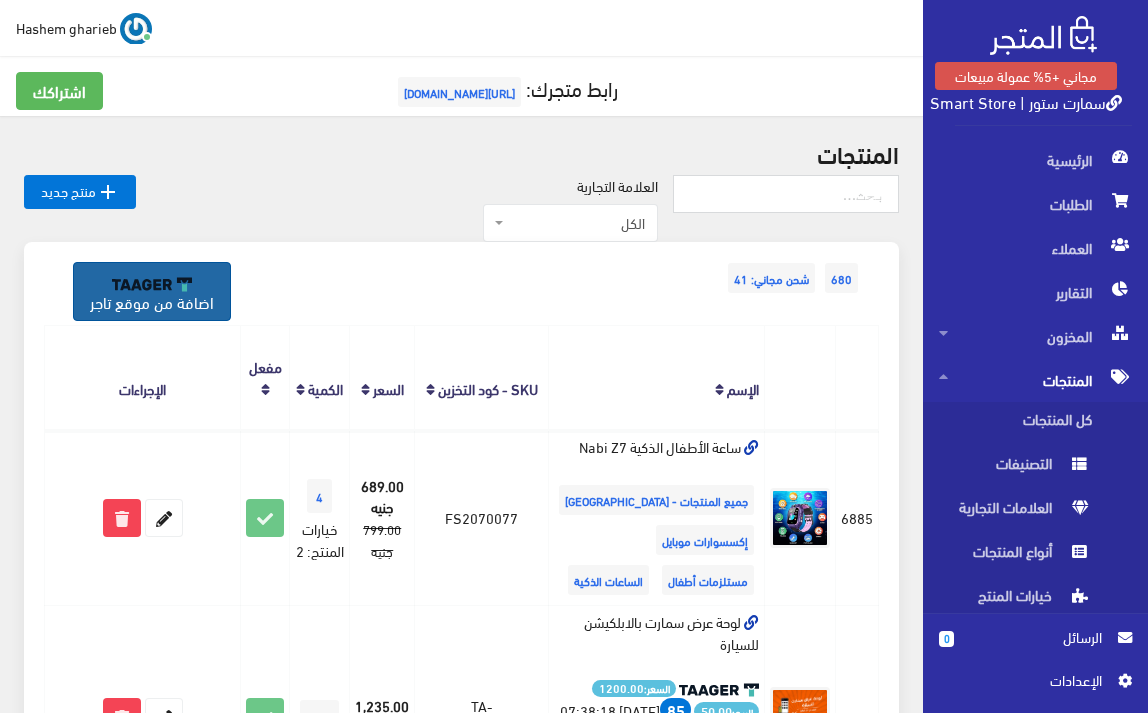 click on "اضافة من موقع تاجر" at bounding box center [152, 291] 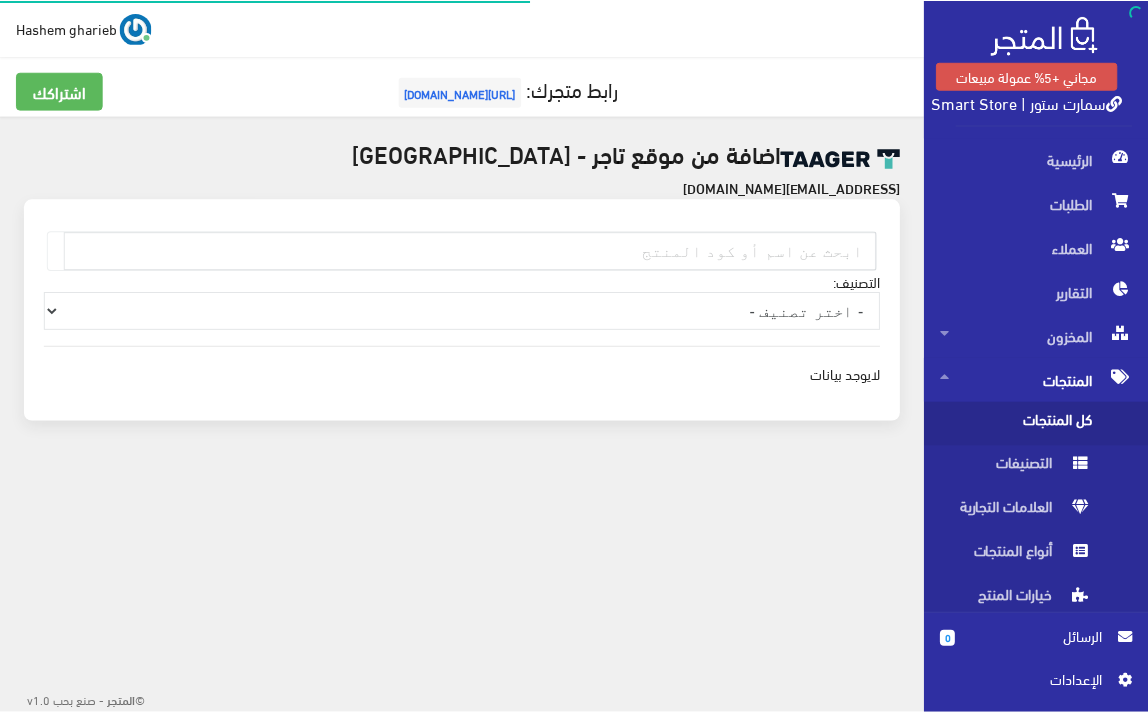 scroll, scrollTop: 0, scrollLeft: 0, axis: both 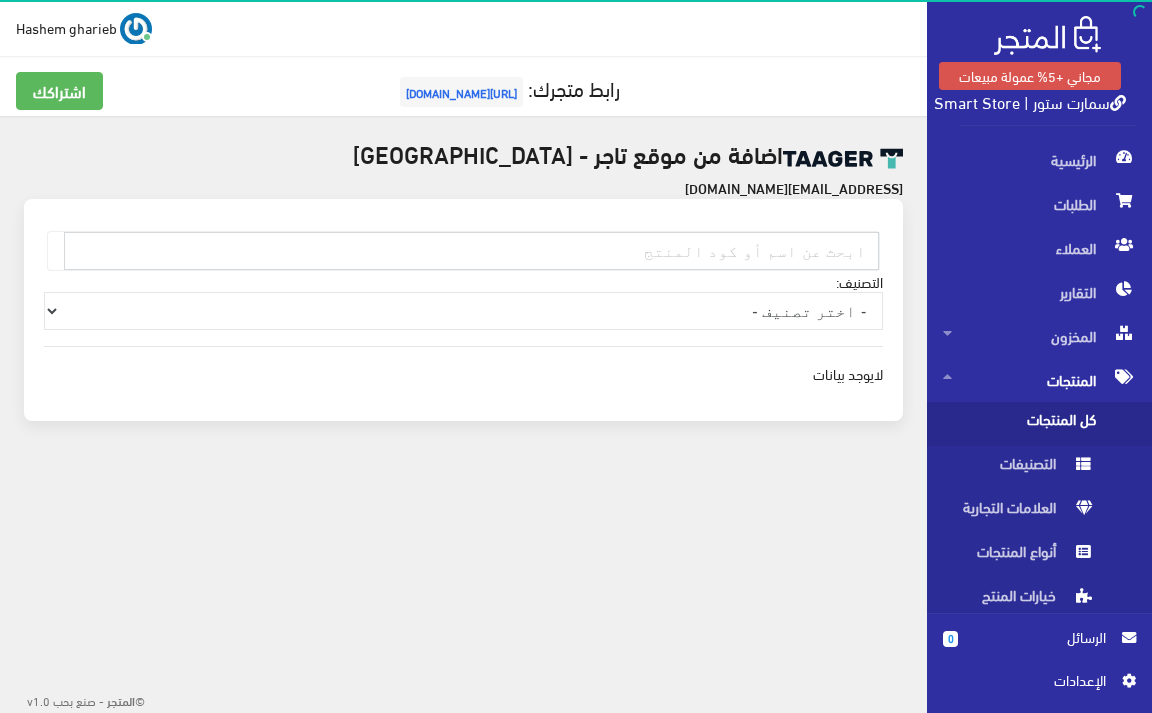 click at bounding box center [471, 251] 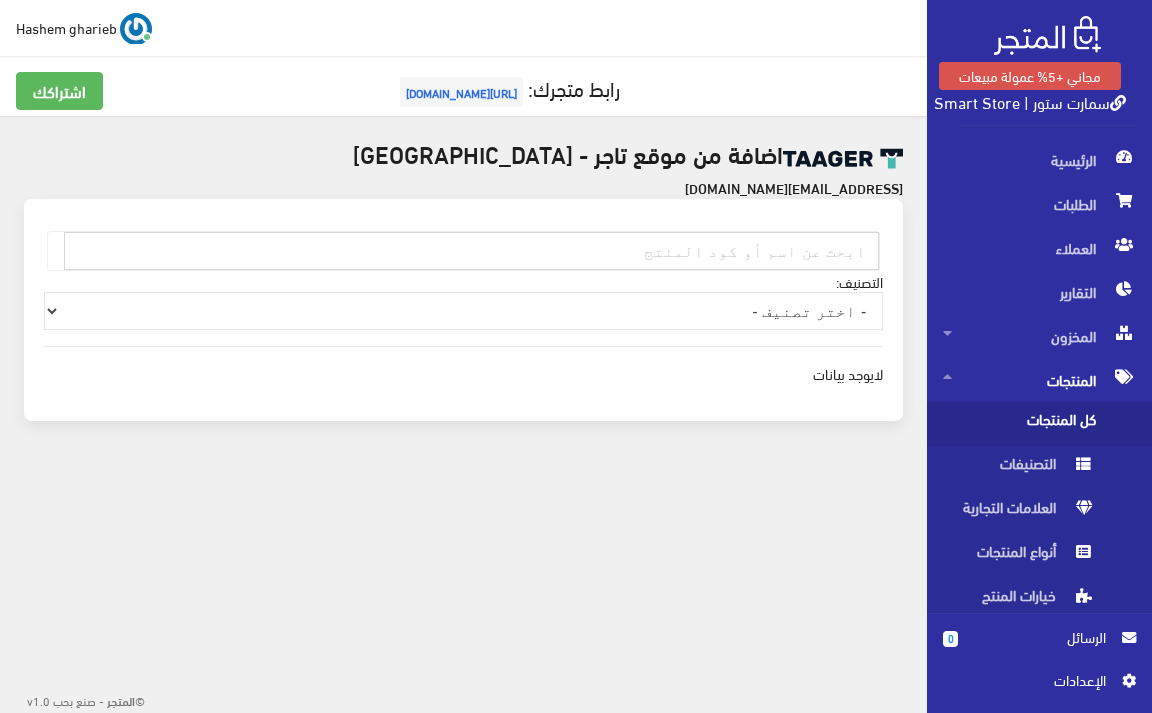 paste on "EG030303MARW05" 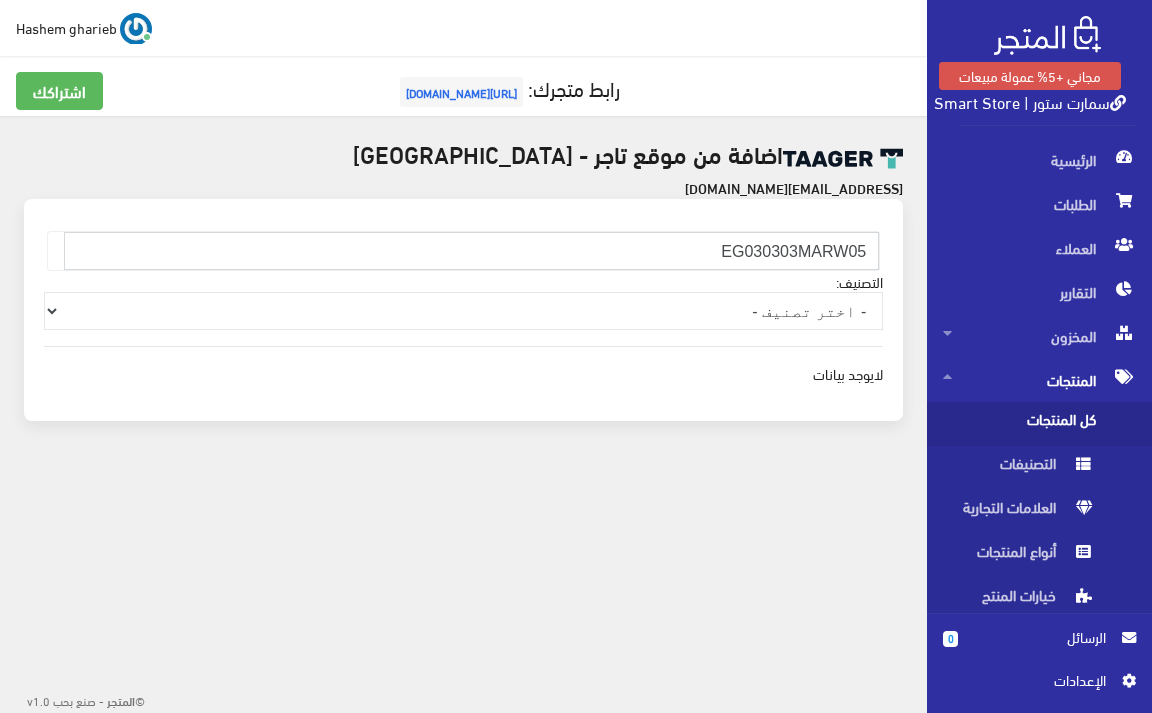 click on "EG030303MARW05" at bounding box center [471, 251] 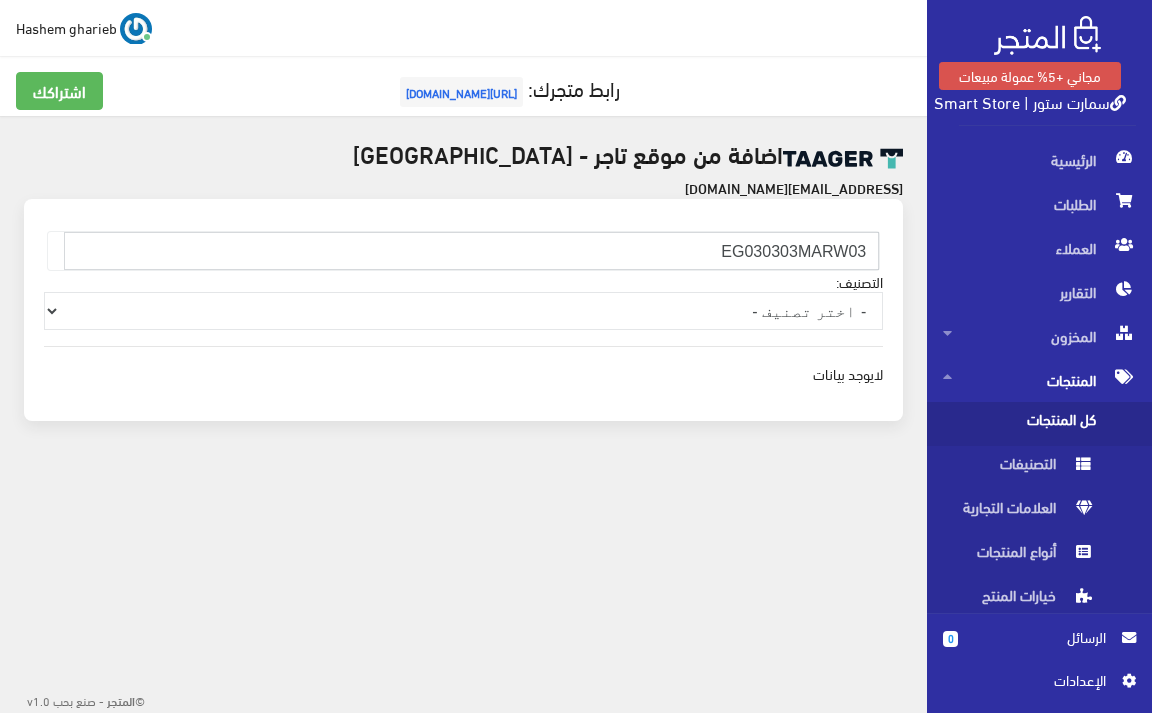 click on "EG030303MARW03" at bounding box center [471, 251] 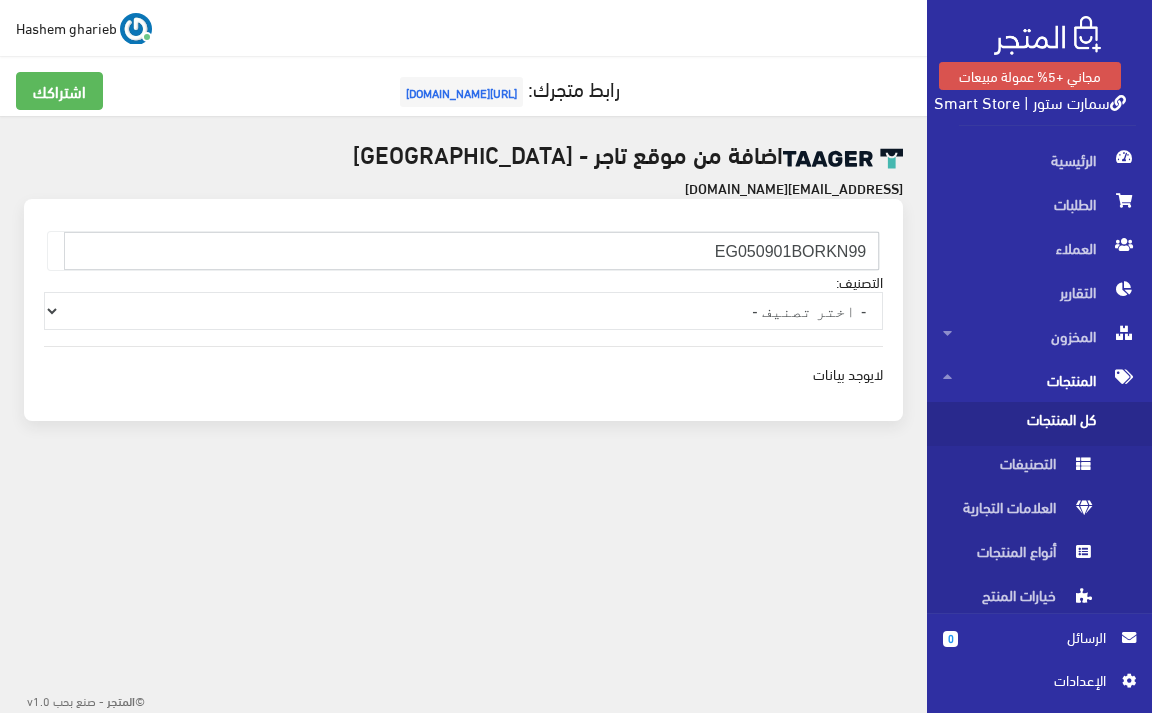 click on "EG050901BORKN99" at bounding box center (471, 251) 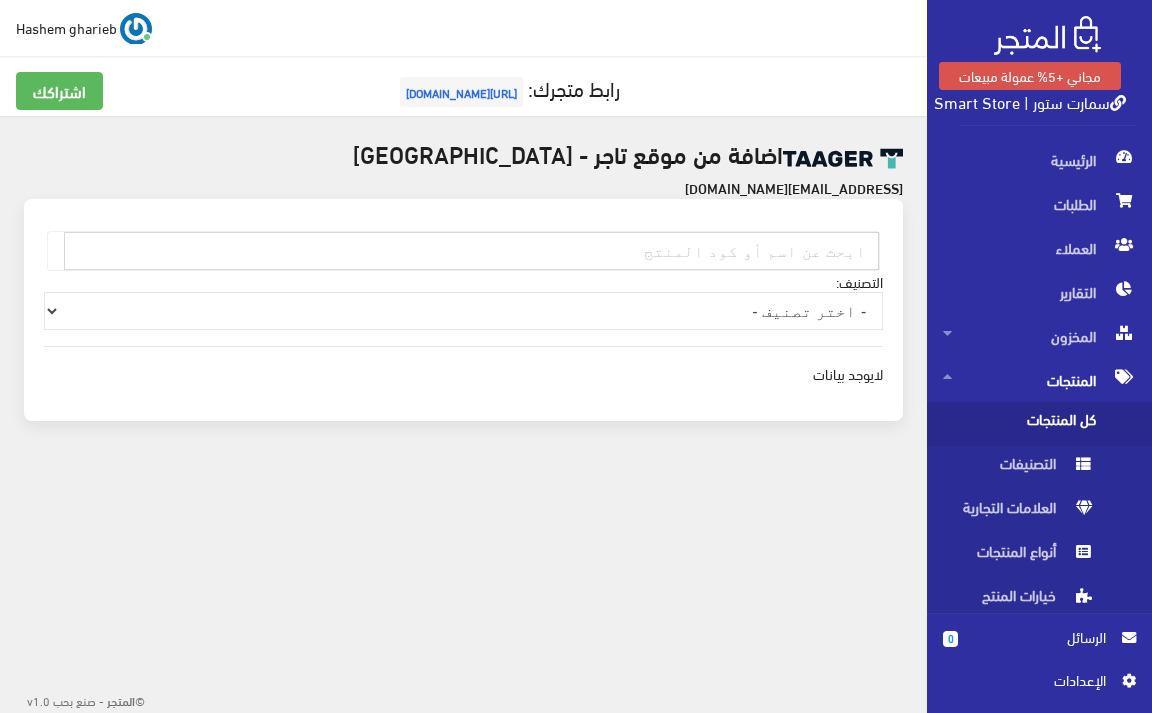 type 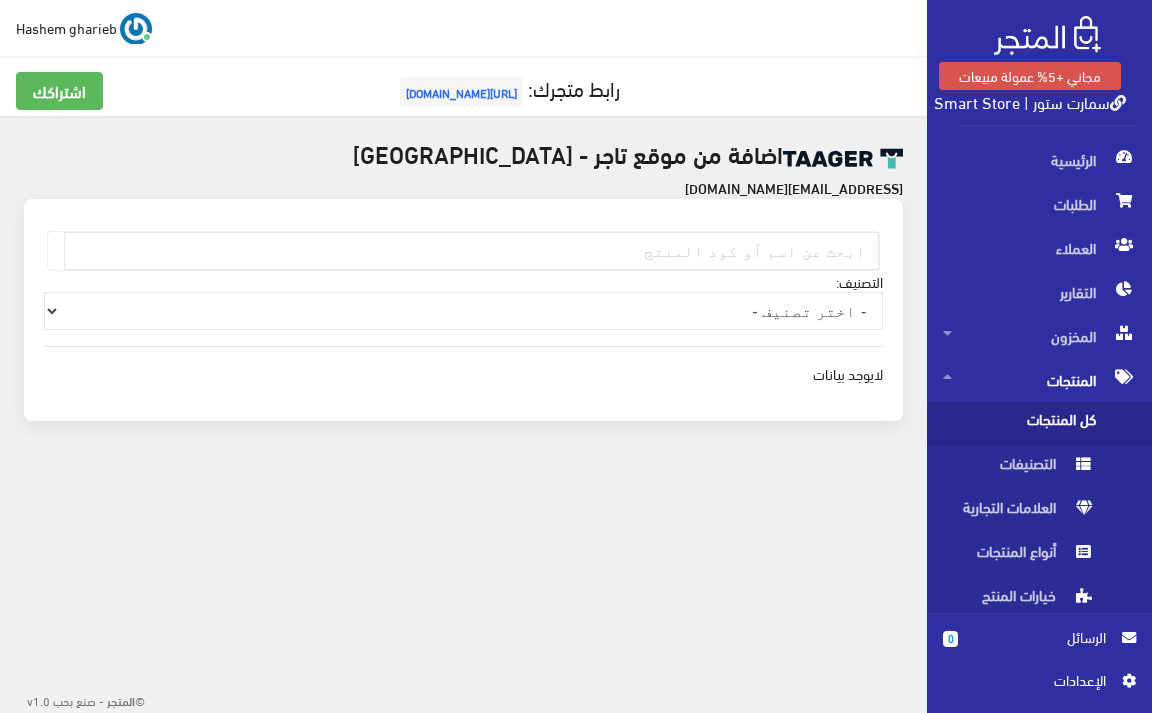 click on "كل المنتجات" at bounding box center [1019, 424] 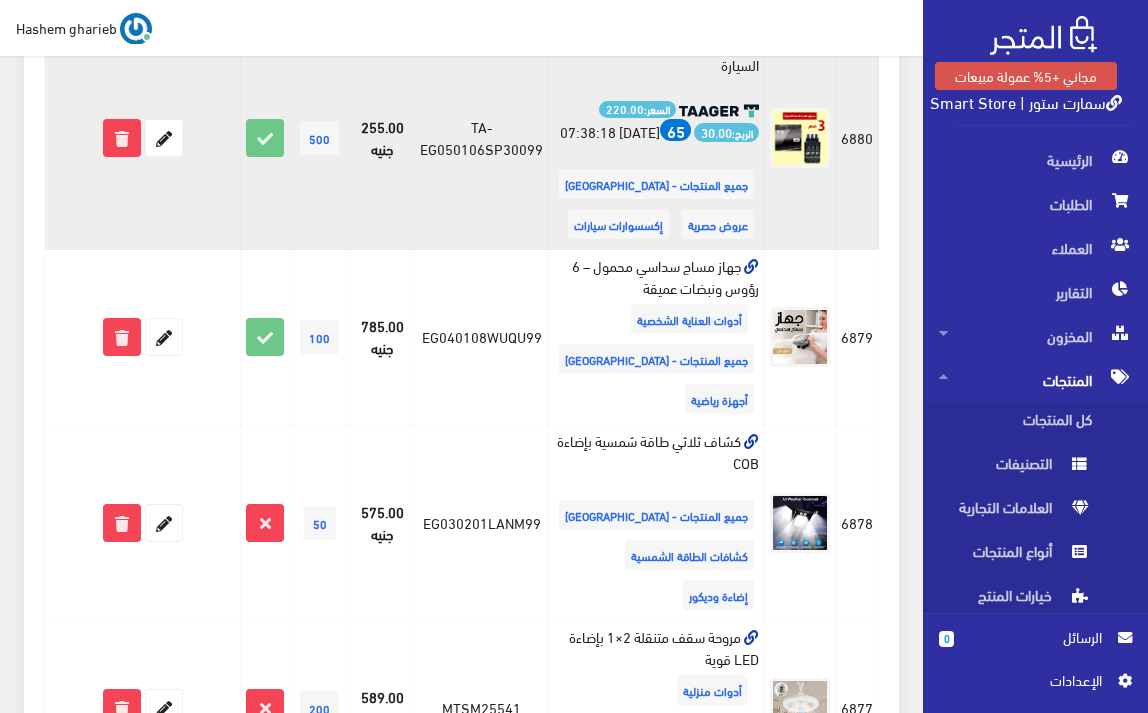 scroll, scrollTop: 1000, scrollLeft: 0, axis: vertical 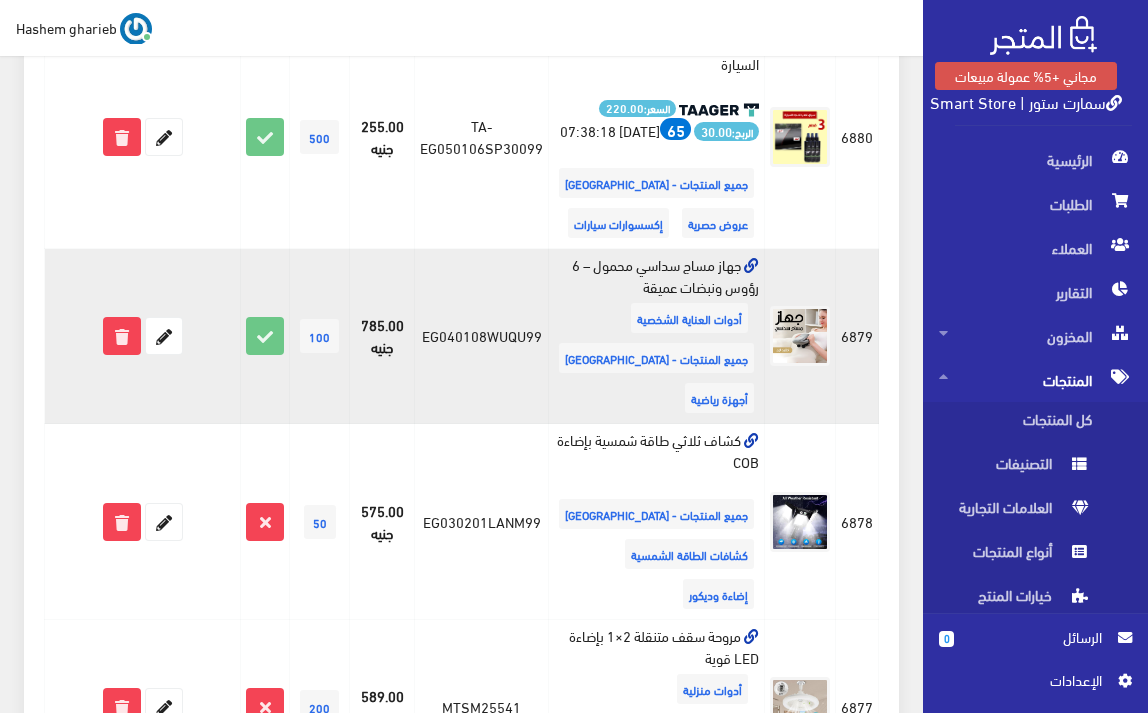 click on "جهاز مساج سداسي محمول – 6 رؤوس ونبضات عميقة
أدوات العناية الشخصية
جميع المنتجات - مصر
أجهزة رياضية" at bounding box center [657, 336] 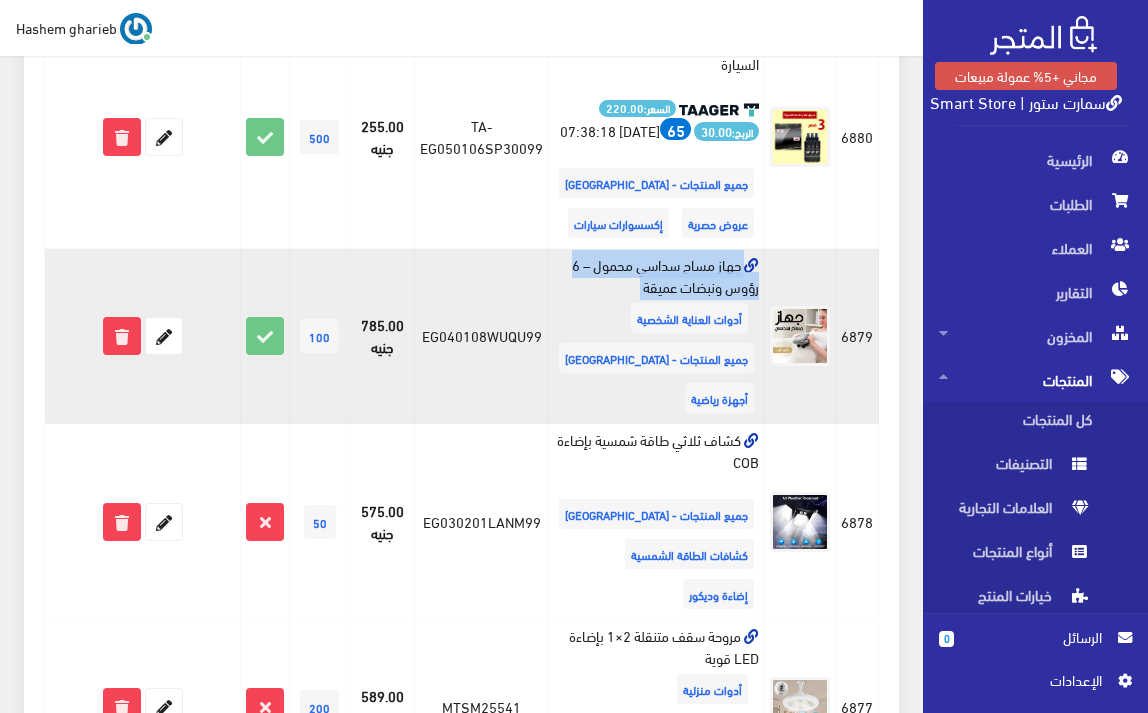 click on "جهاز مساج سداسي محمول – 6 رؤوس ونبضات عميقة
أدوات العناية الشخصية
جميع المنتجات - مصر
أجهزة رياضية" at bounding box center [657, 336] 